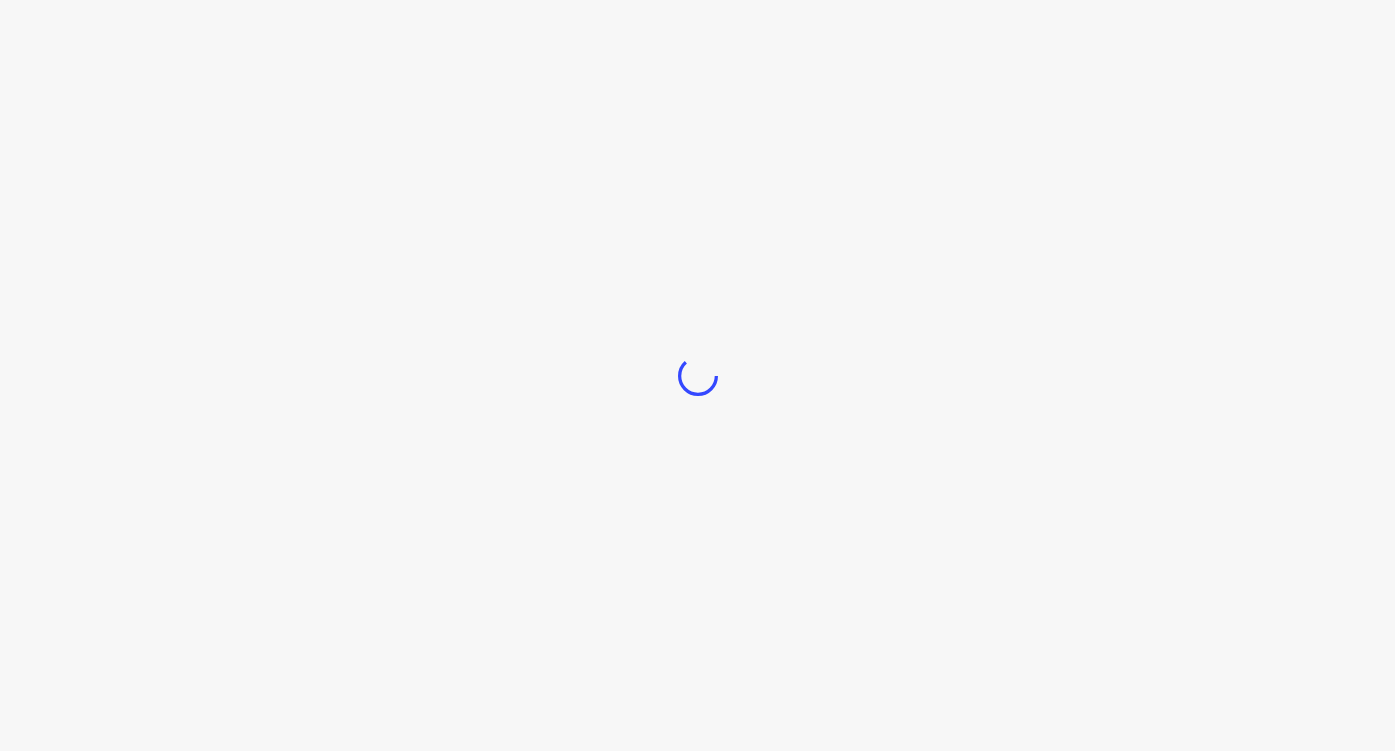 scroll, scrollTop: 0, scrollLeft: 0, axis: both 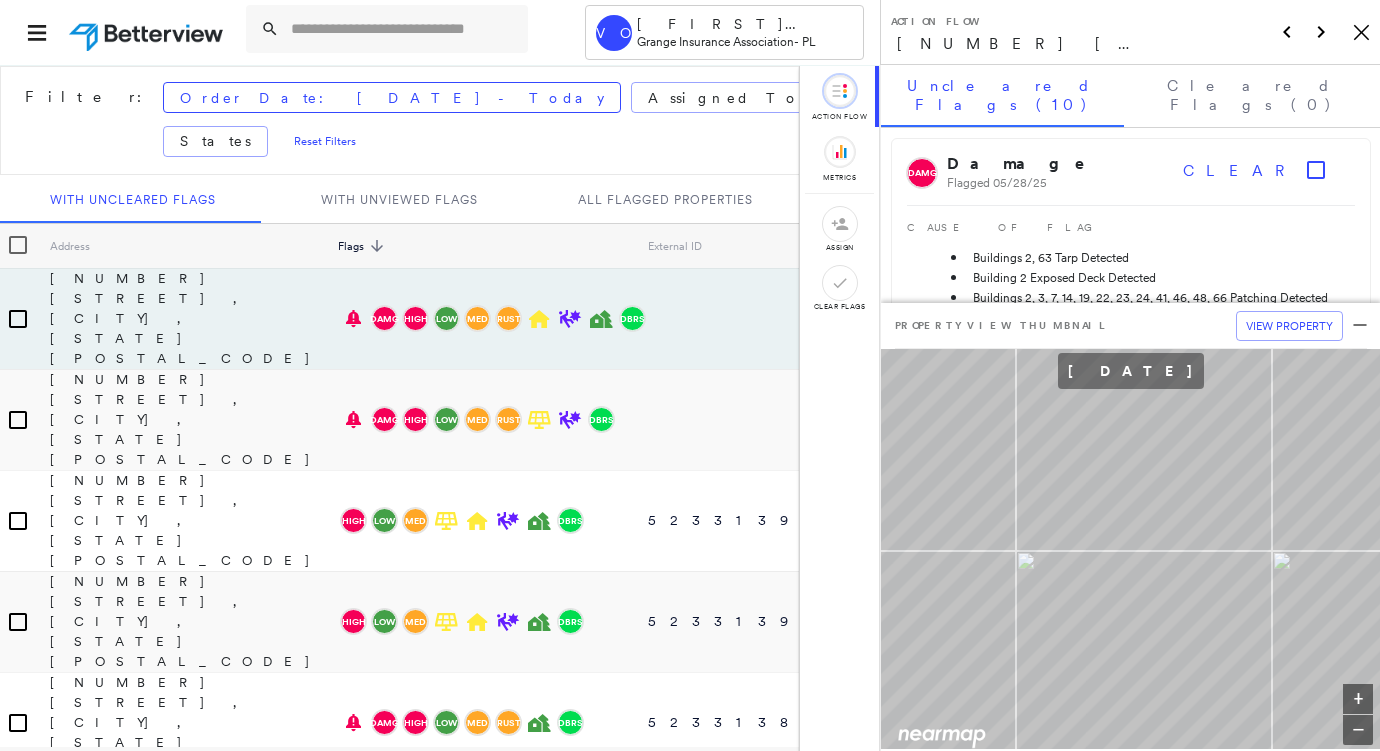 click on "Icon_Closemodal" 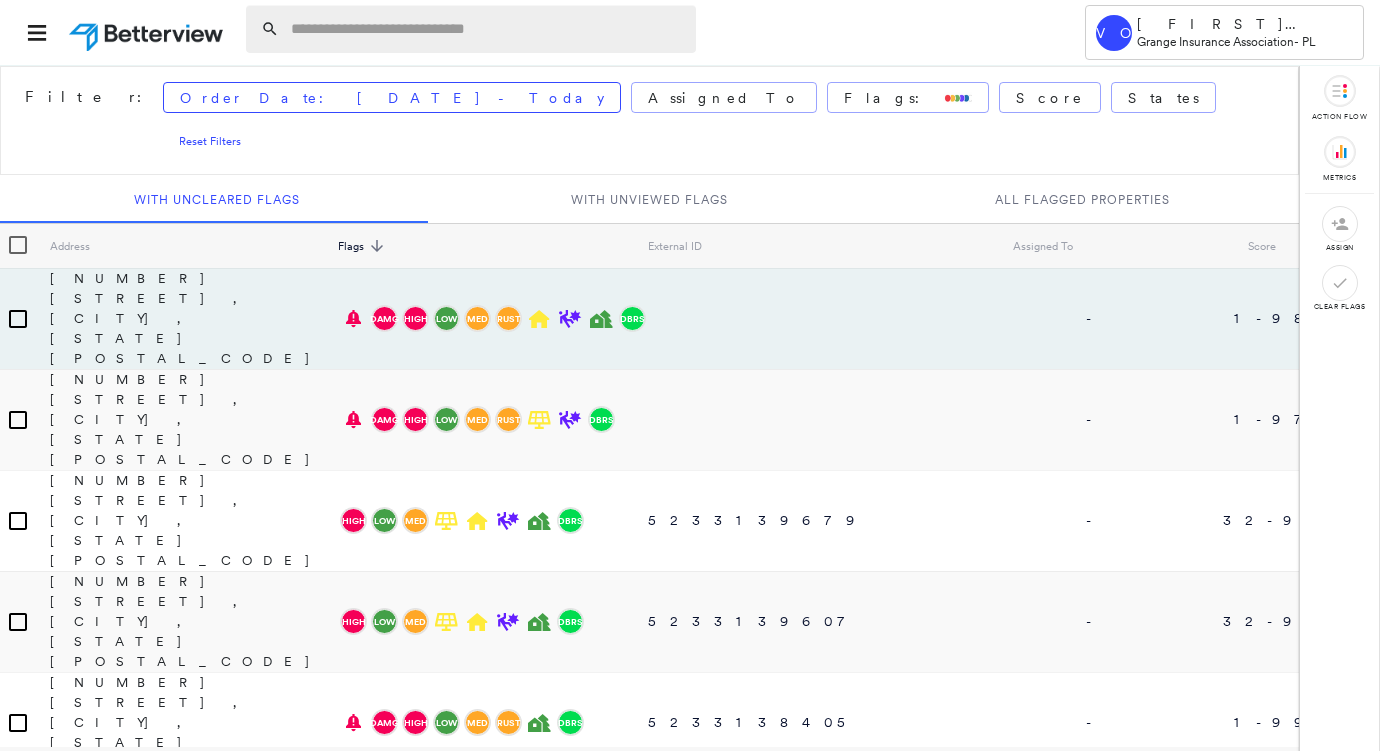 click at bounding box center [487, 29] 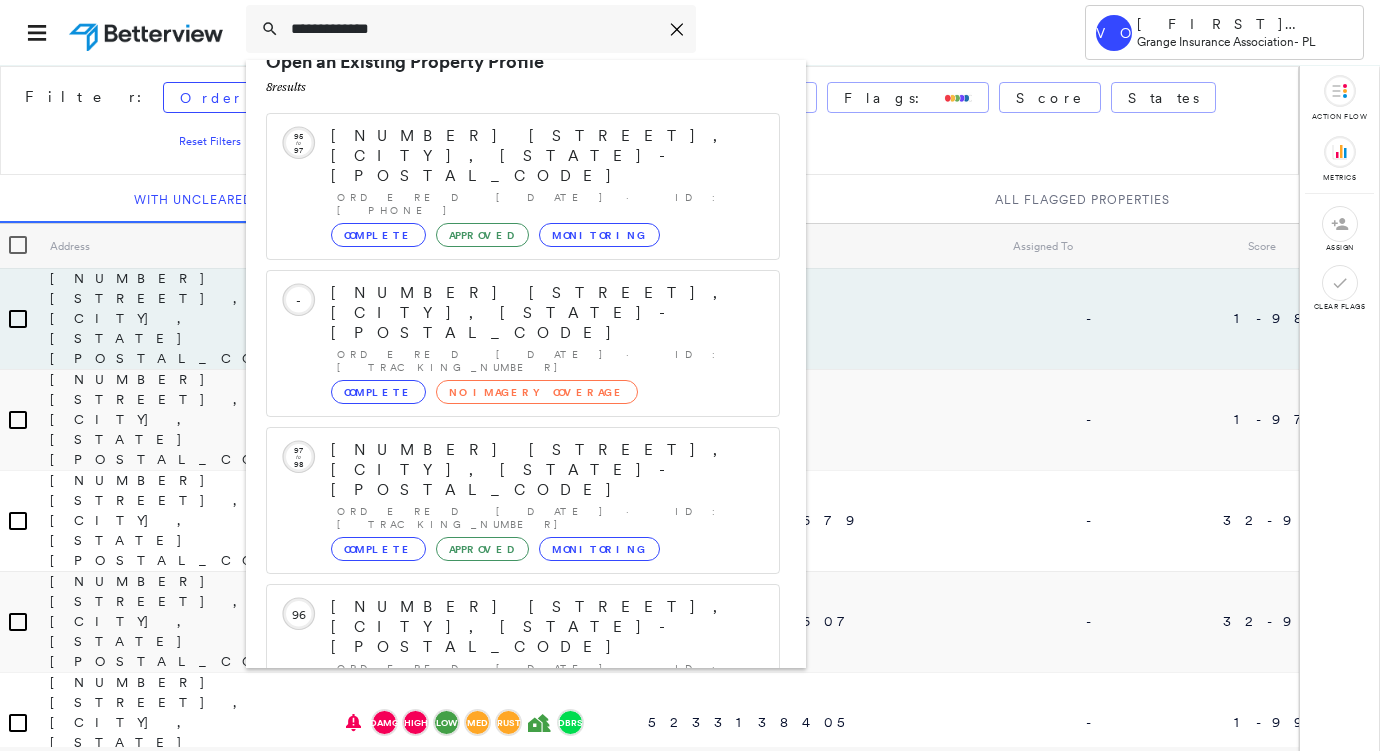 scroll, scrollTop: 0, scrollLeft: 0, axis: both 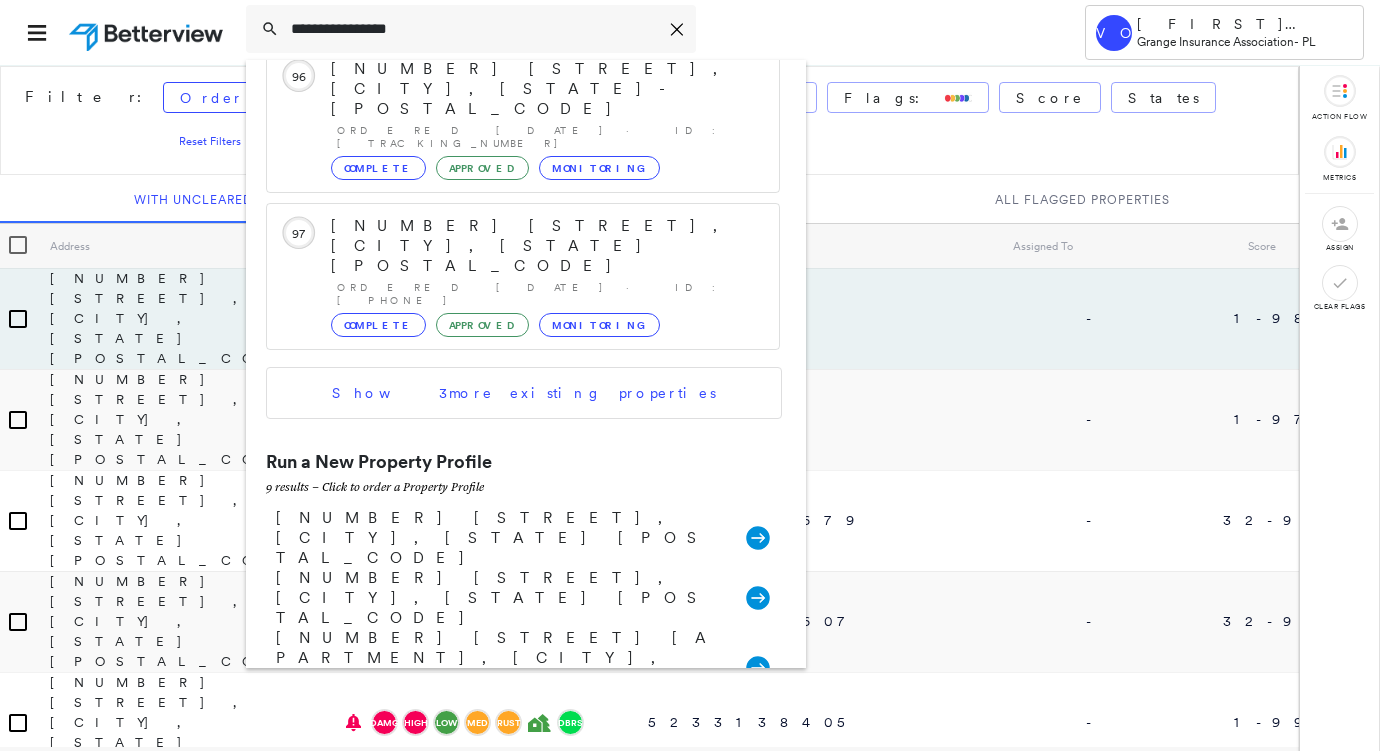 type on "**********" 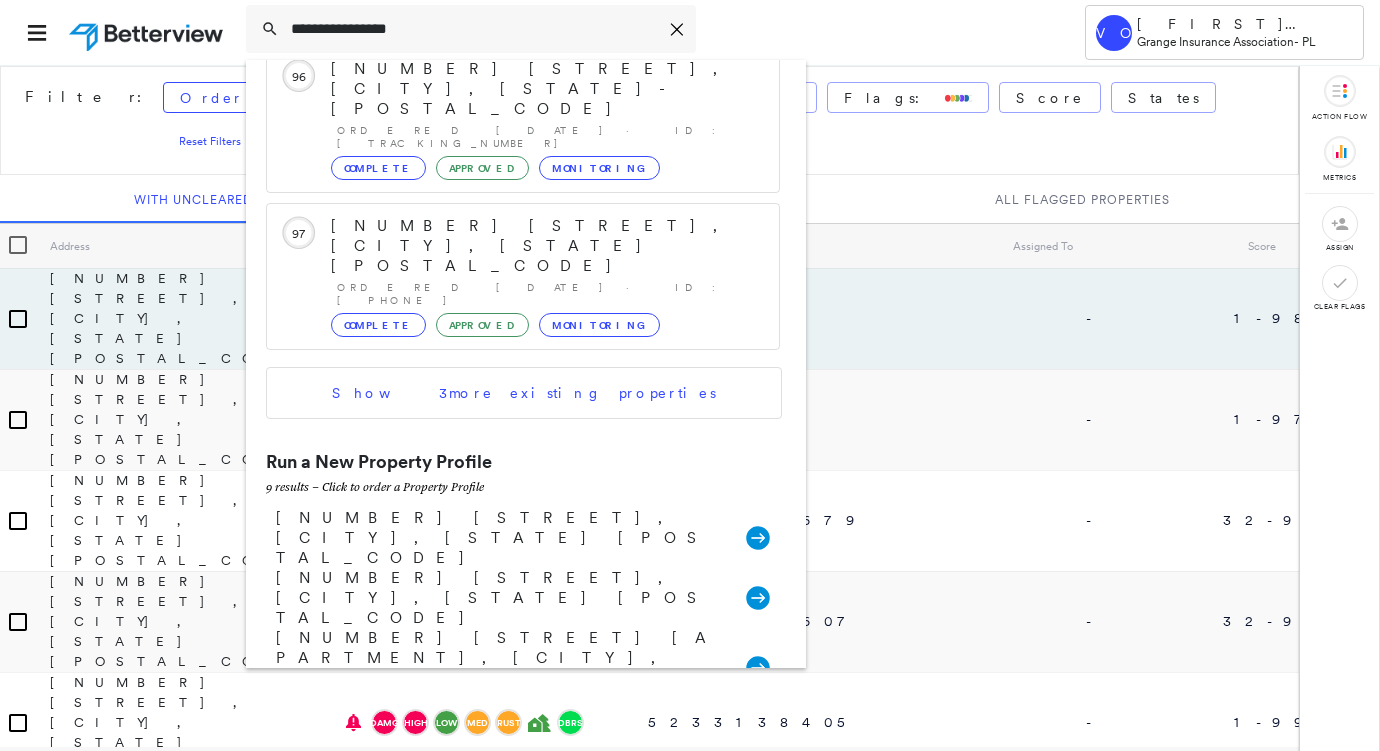 click on "[NUMBER] [STREET], [CITY], [STATE] [POSTAL_CODE]" at bounding box center (501, 738) 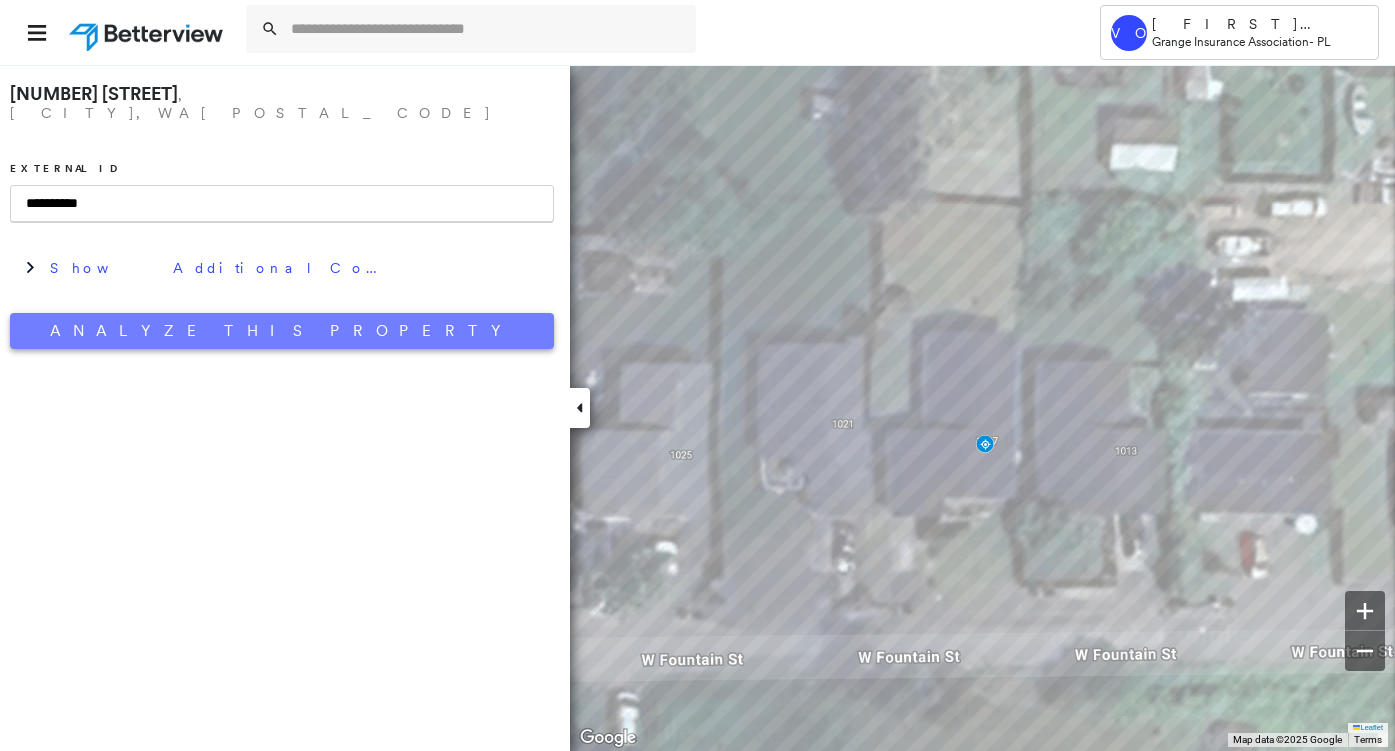type on "**********" 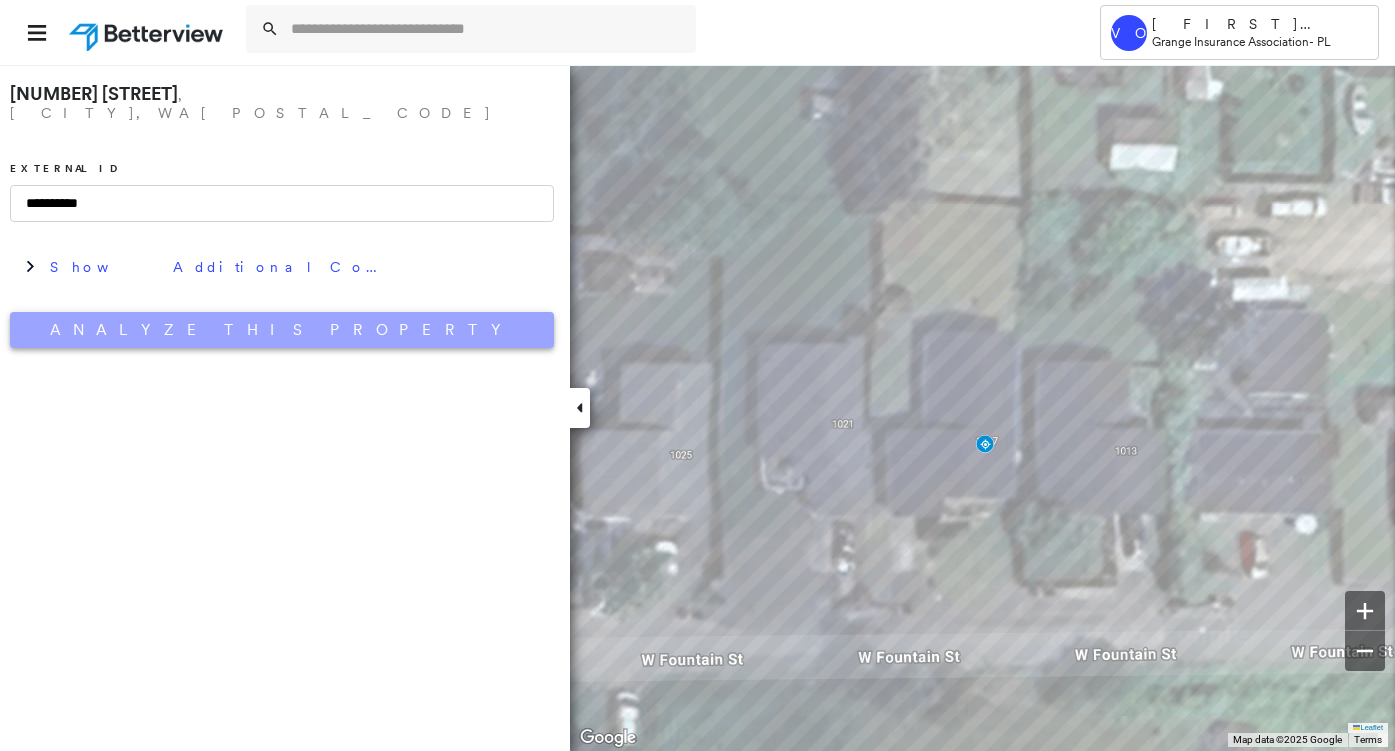 click on "Analyze This Property" at bounding box center (282, 330) 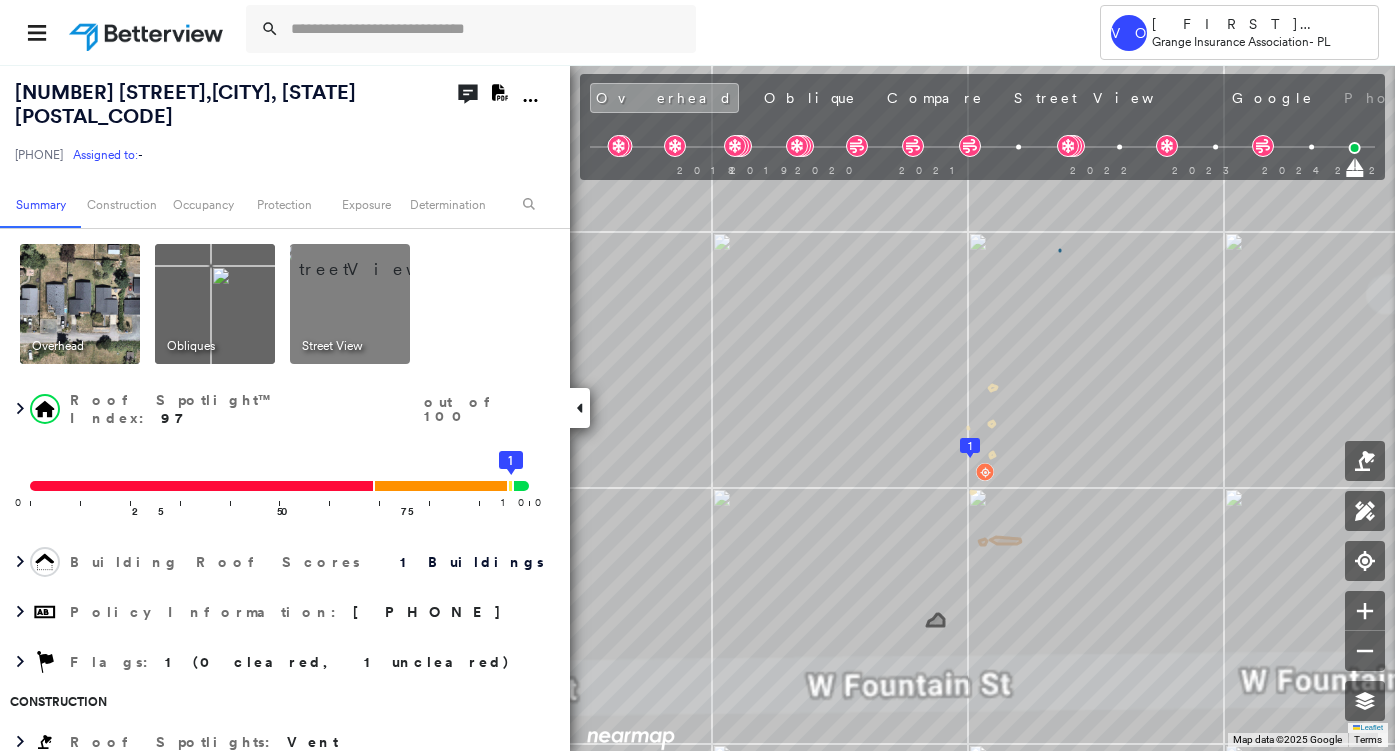 click 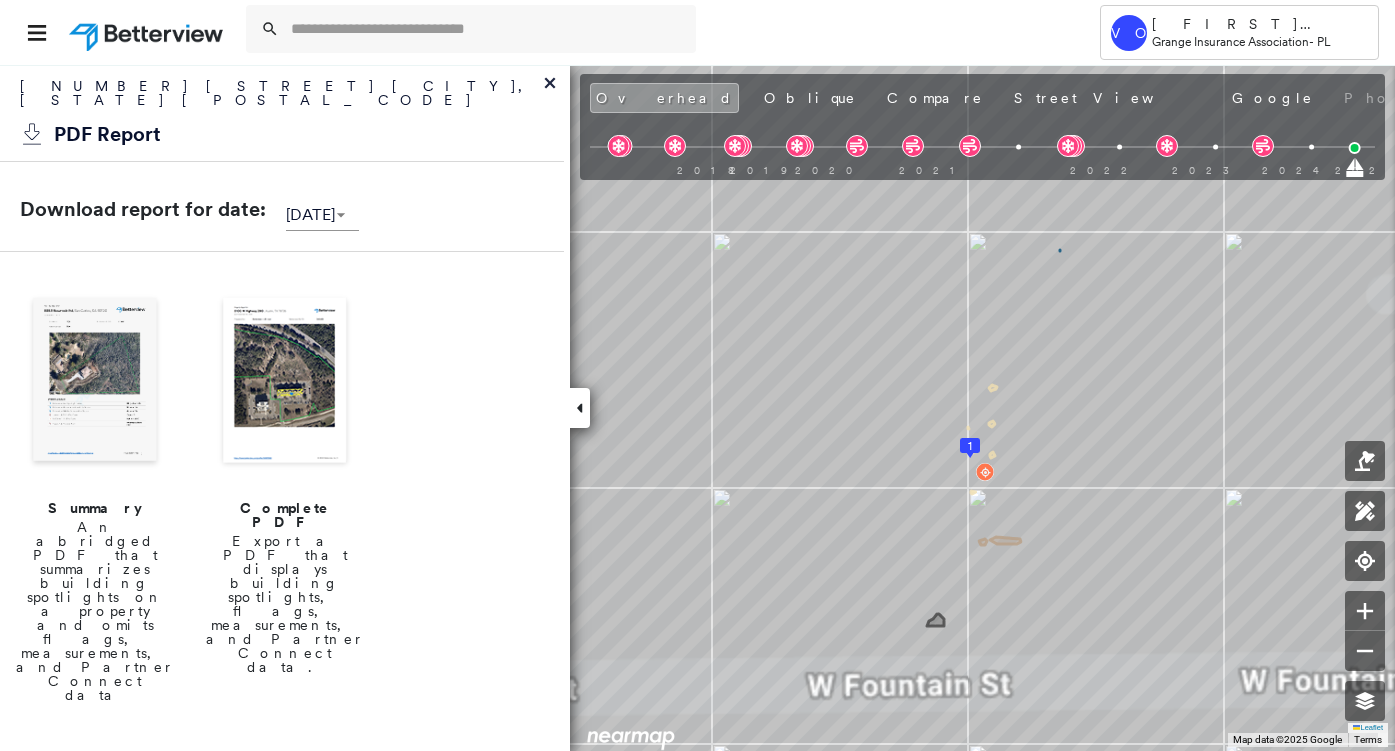 click at bounding box center (95, 382) 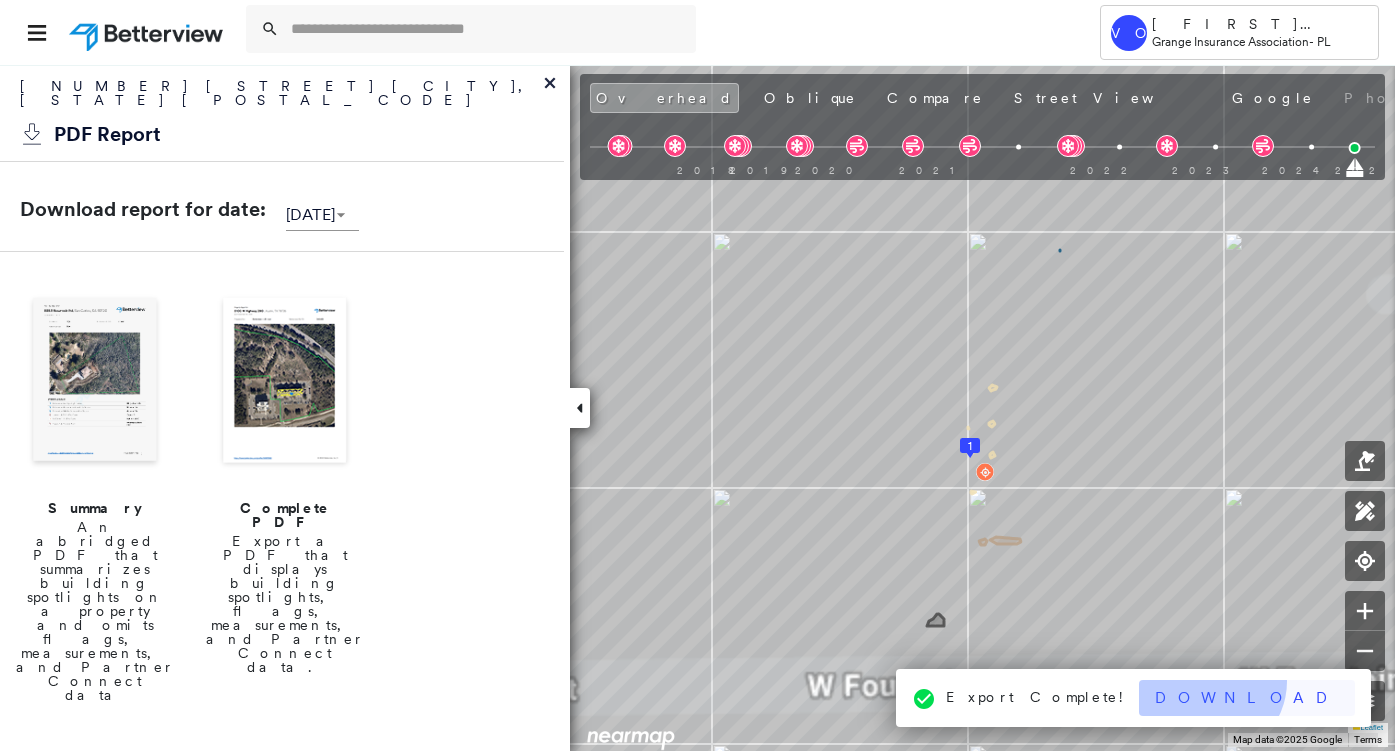 click on "Download" at bounding box center (1247, 698) 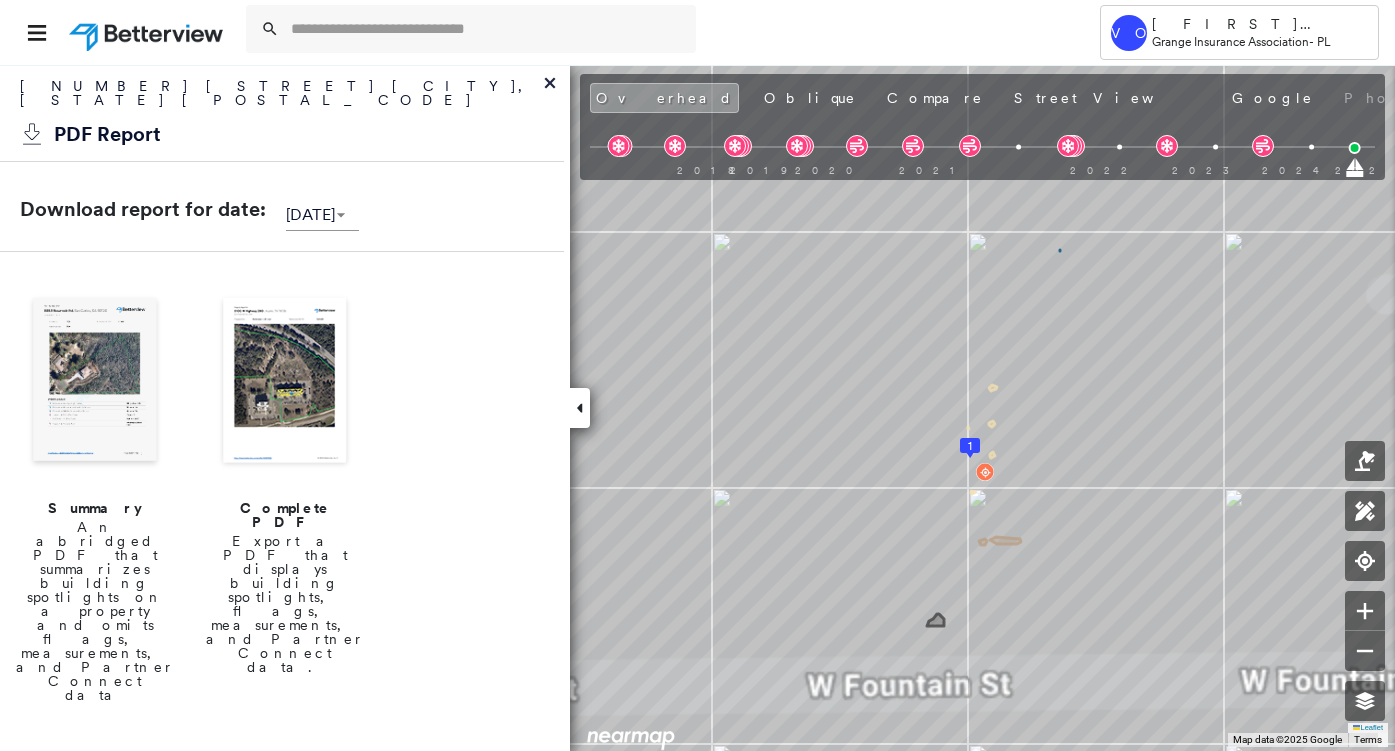 click 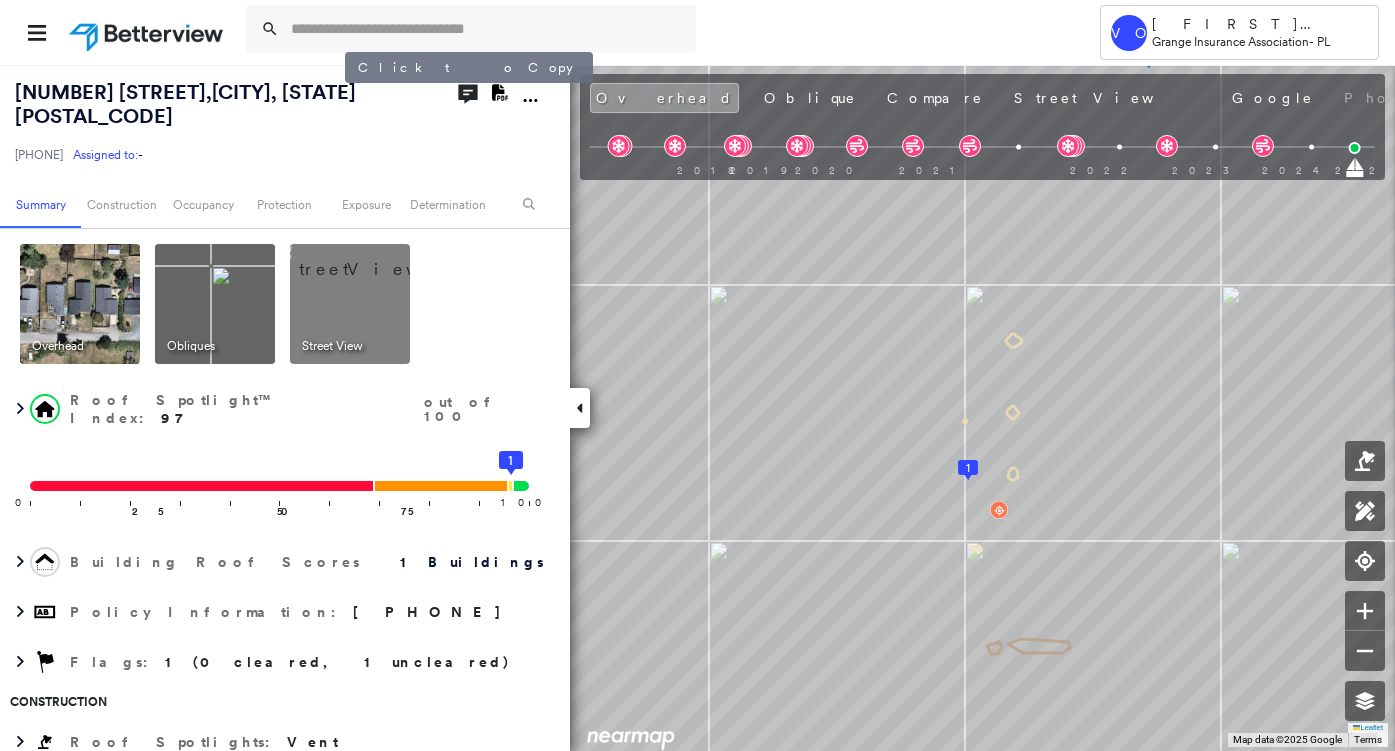 click on "[NUMBER] [STREET], [CITY], [STATE] [POSTAL_CODE]" at bounding box center [185, 104] 